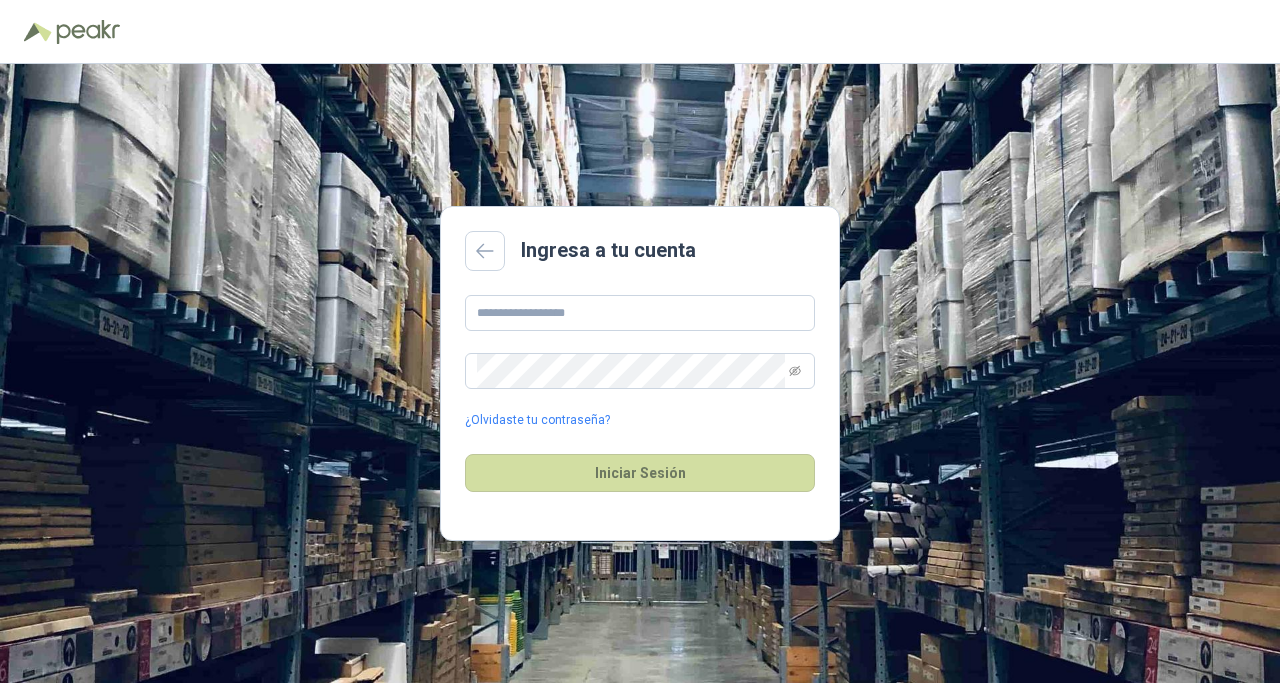 scroll, scrollTop: 0, scrollLeft: 0, axis: both 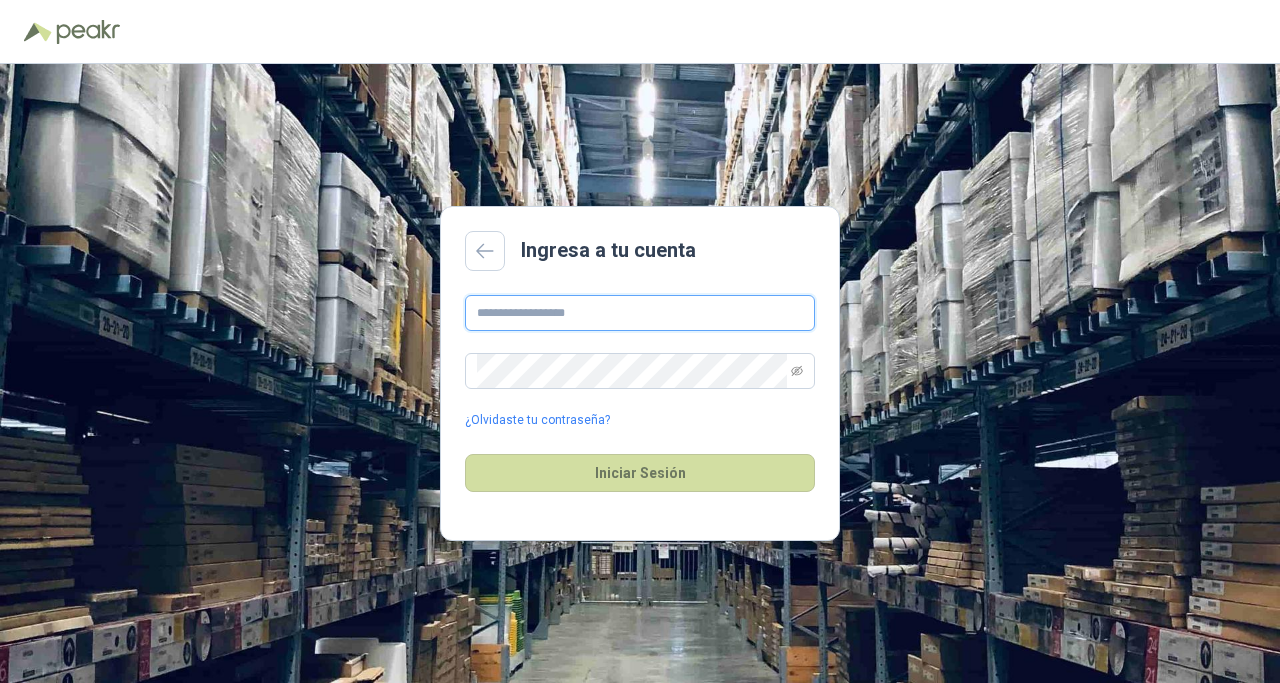 click at bounding box center (640, 313) 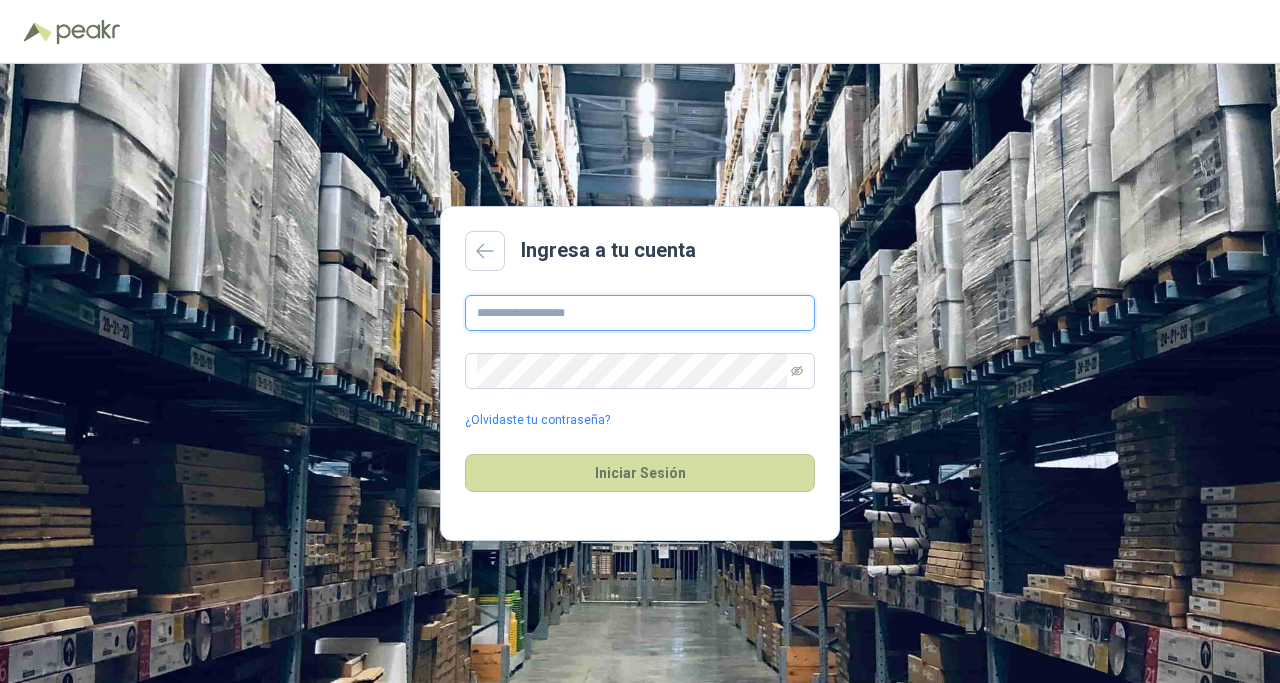 type on "**********" 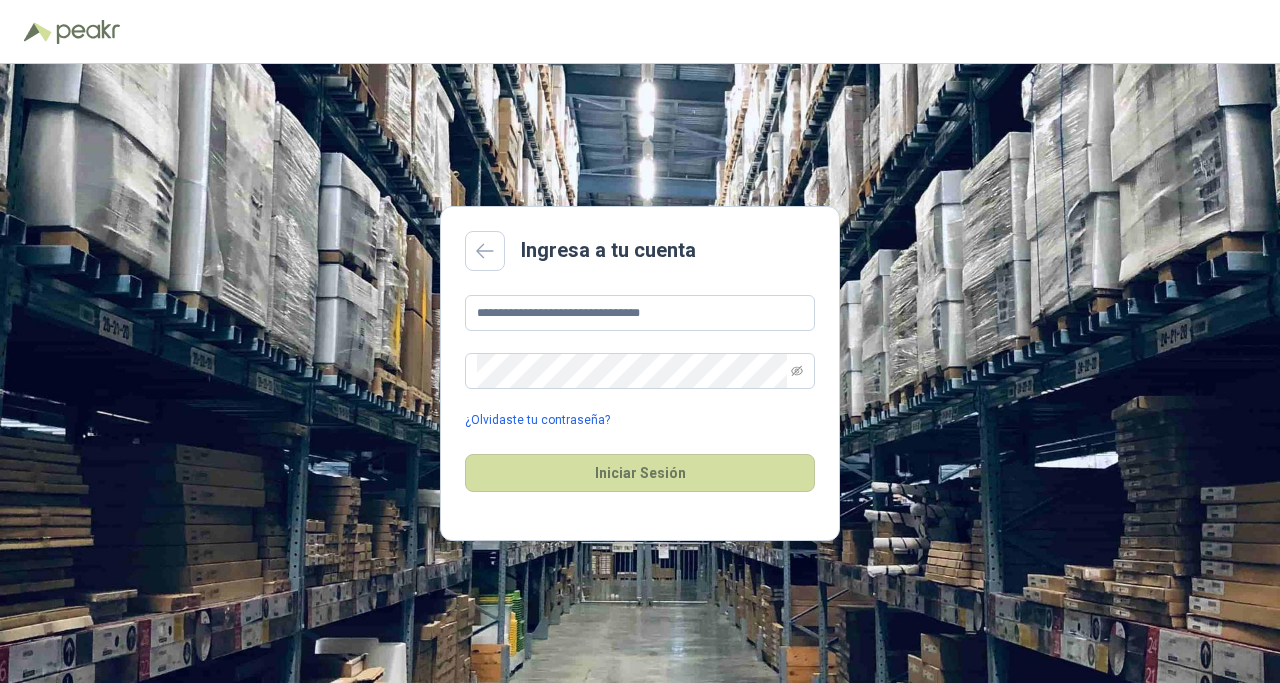 click on "¿Olvidaste tu contraseña?" at bounding box center [537, 420] 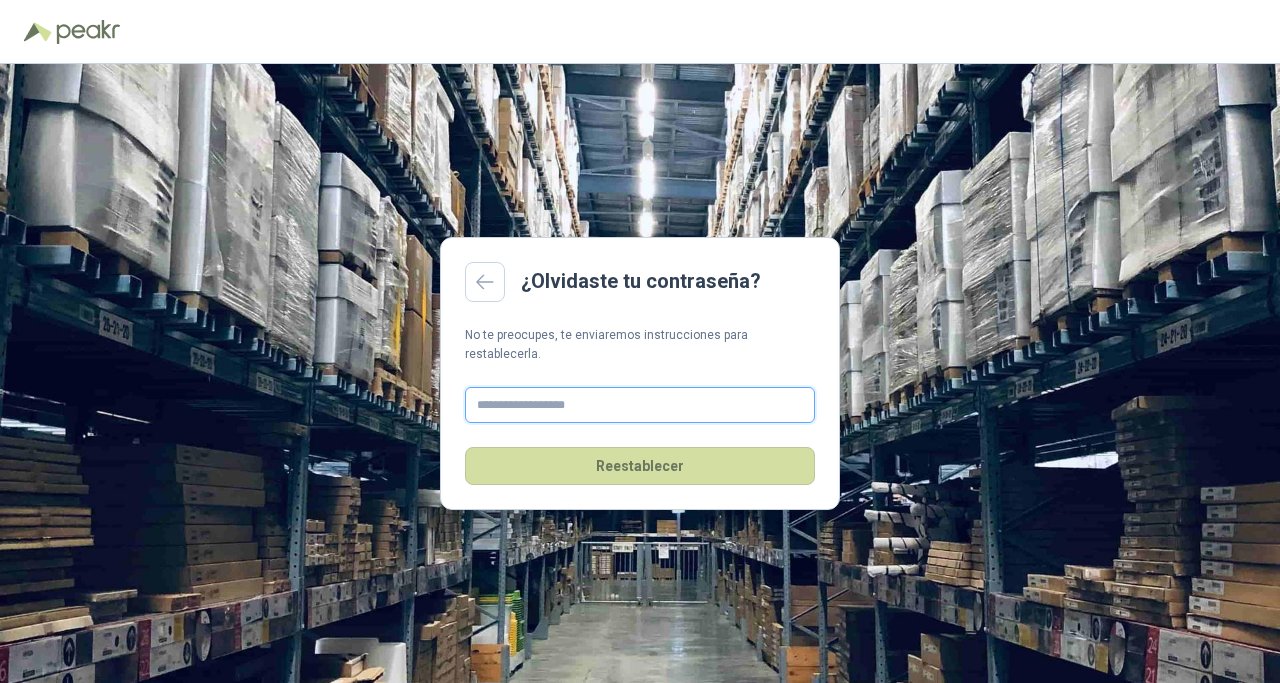 click at bounding box center [640, 405] 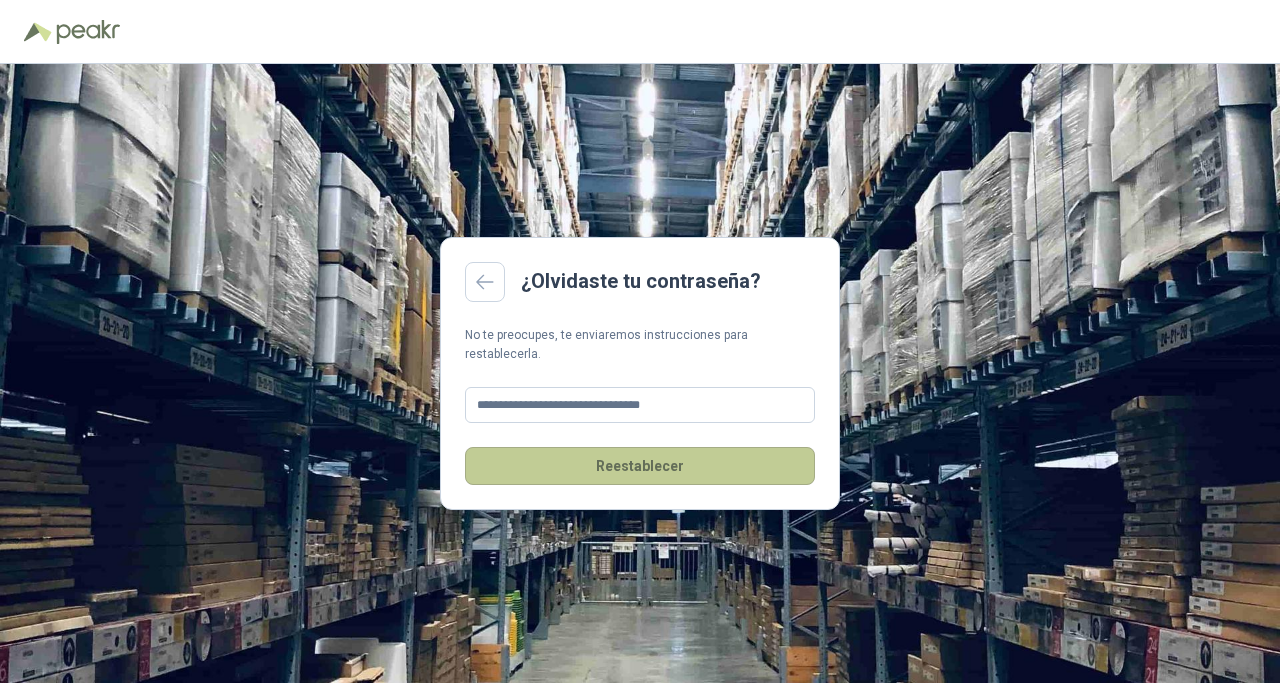 click on "Reestablecer" at bounding box center (640, 466) 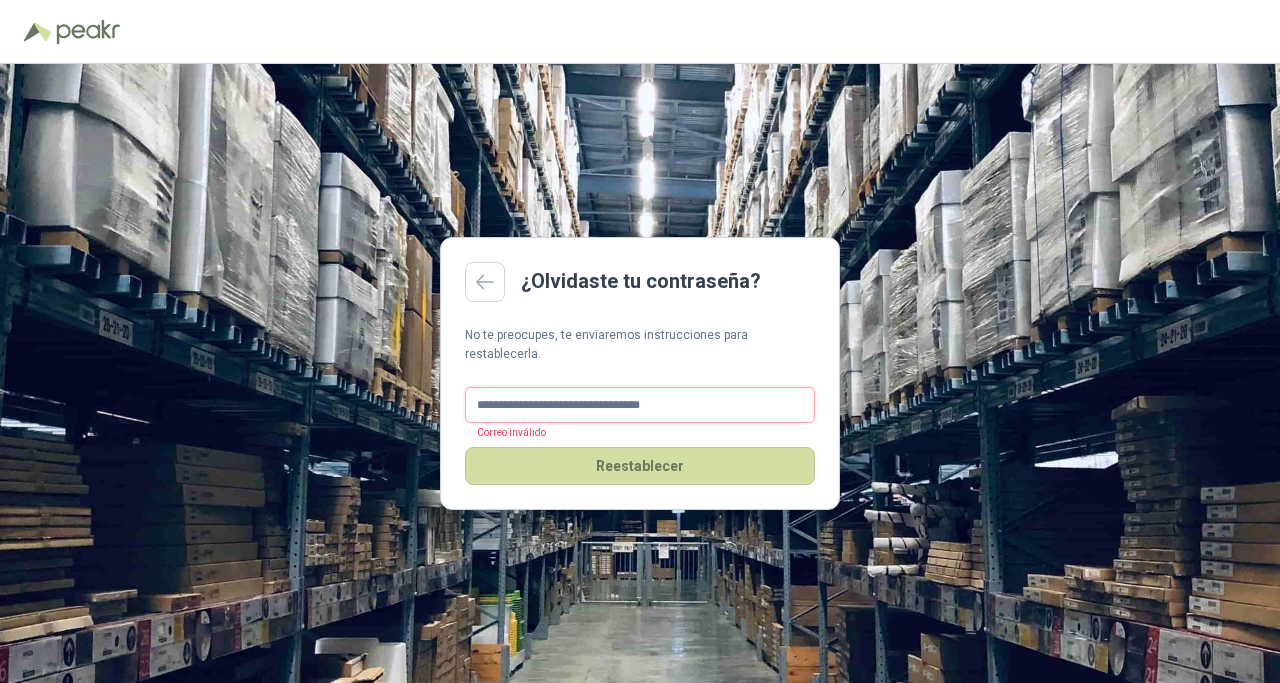 drag, startPoint x: 734, startPoint y: 389, endPoint x: 446, endPoint y: 370, distance: 288.62607 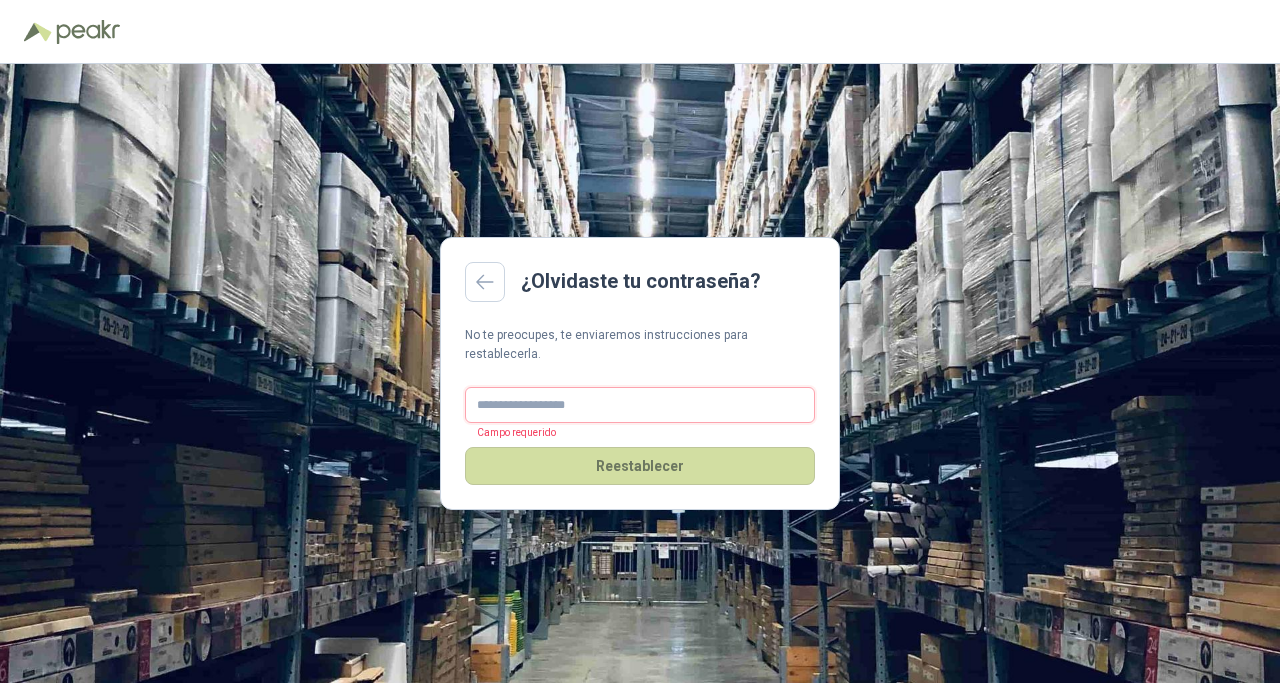 click at bounding box center (640, 405) 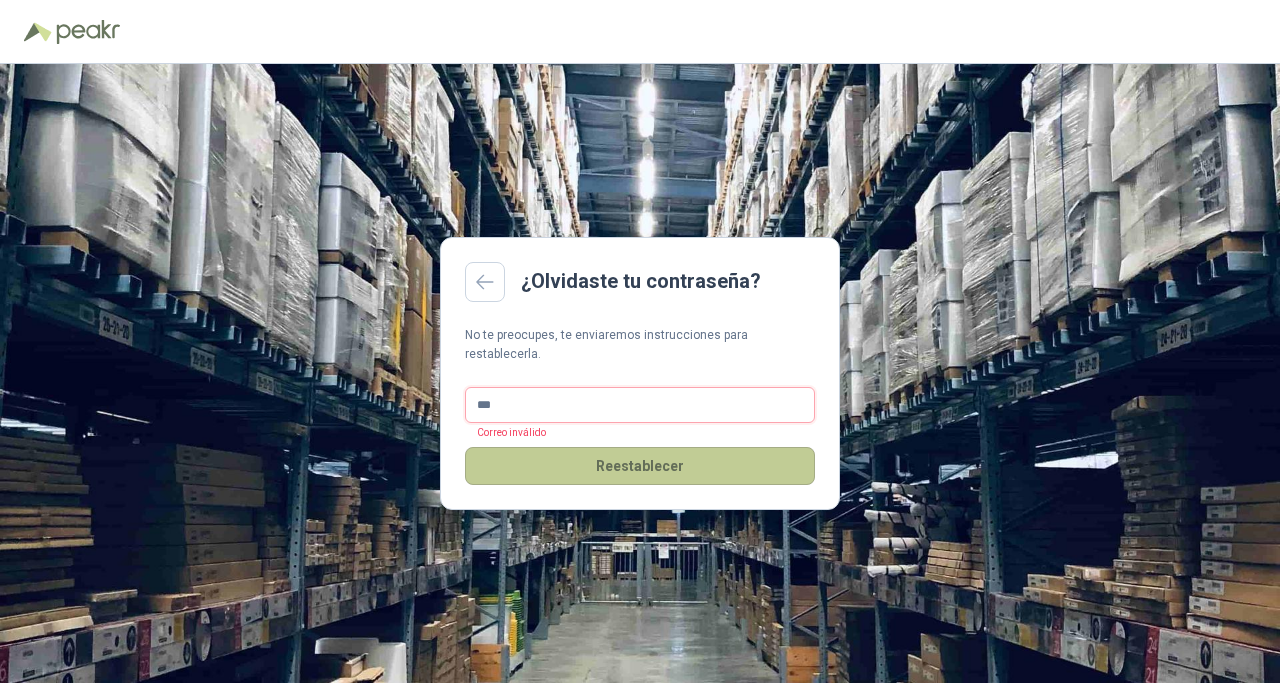 type on "**********" 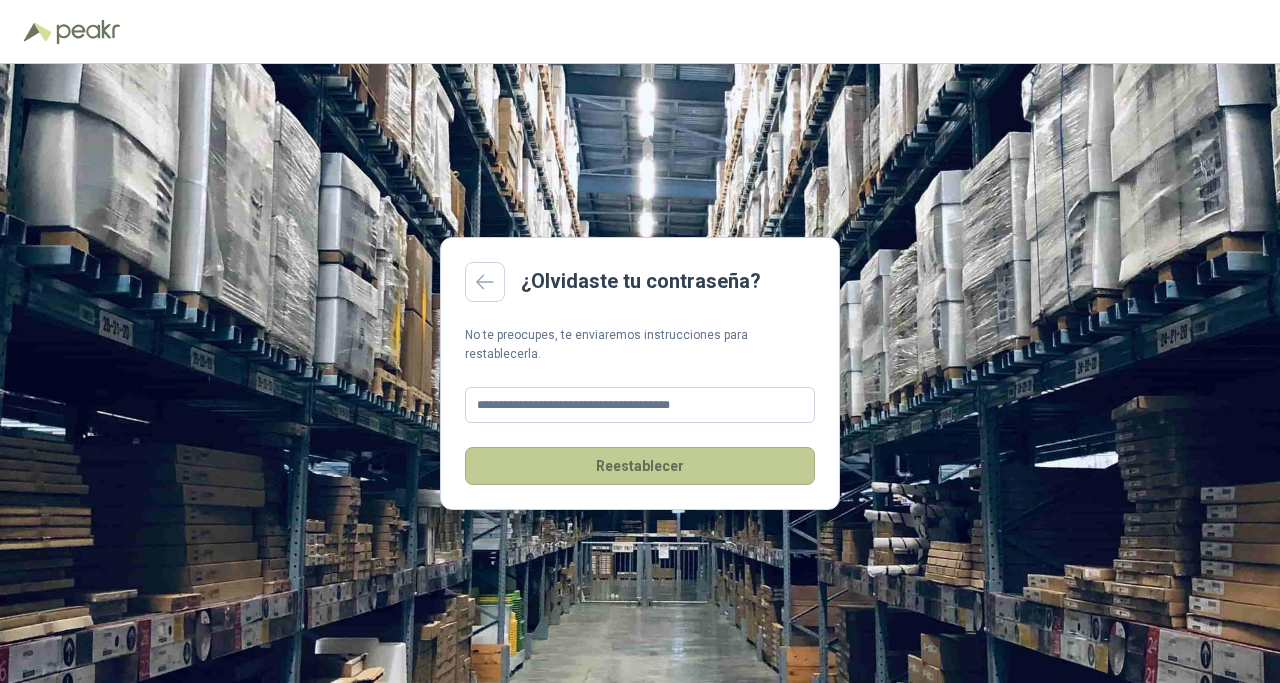 click on "Reestablecer" at bounding box center (640, 466) 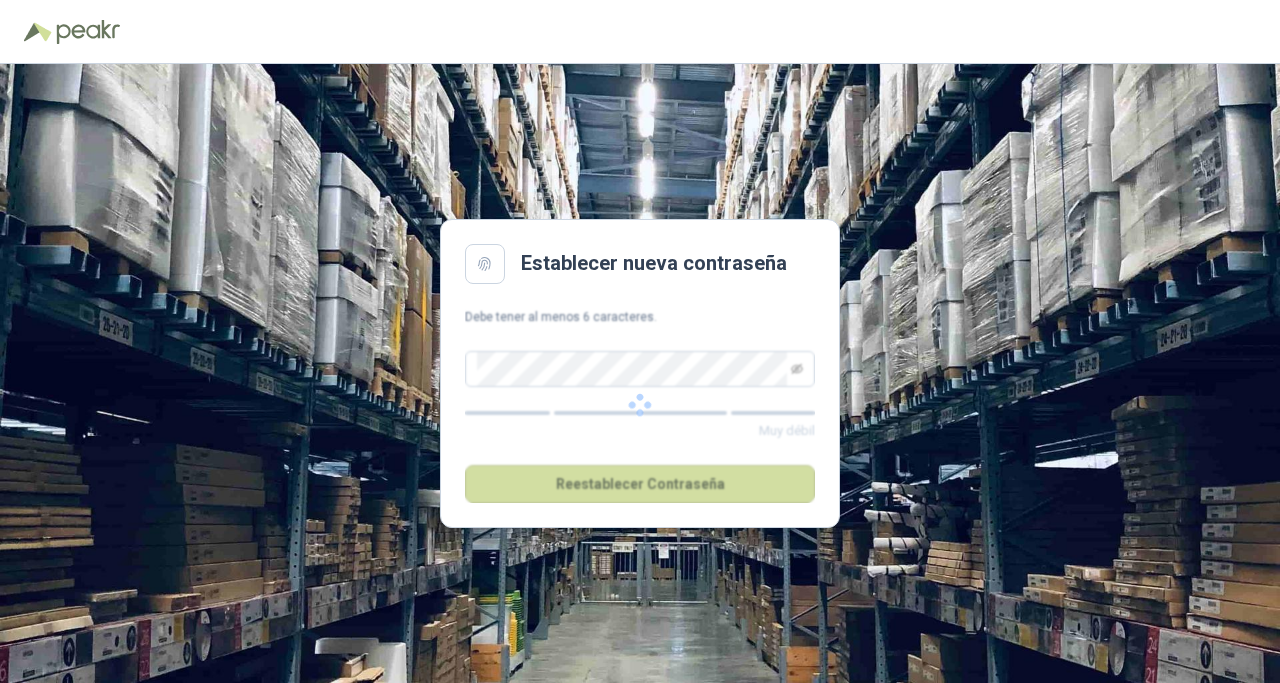 scroll, scrollTop: 0, scrollLeft: 0, axis: both 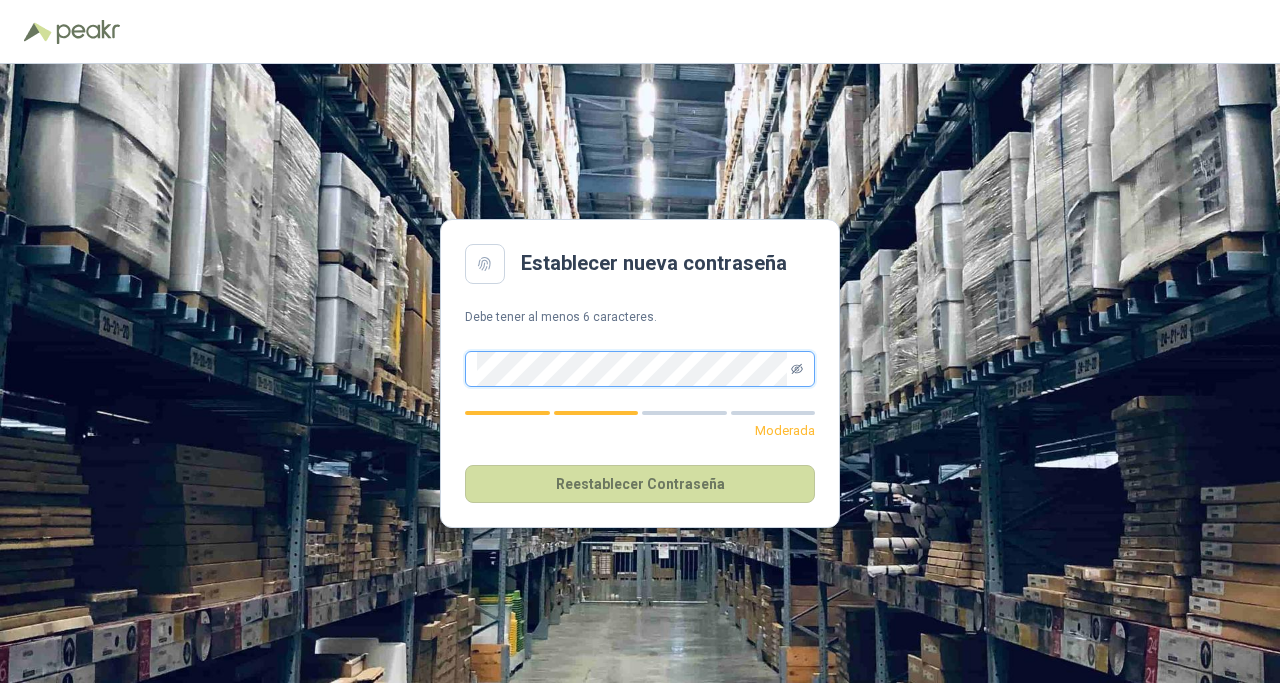 click at bounding box center [797, 368] 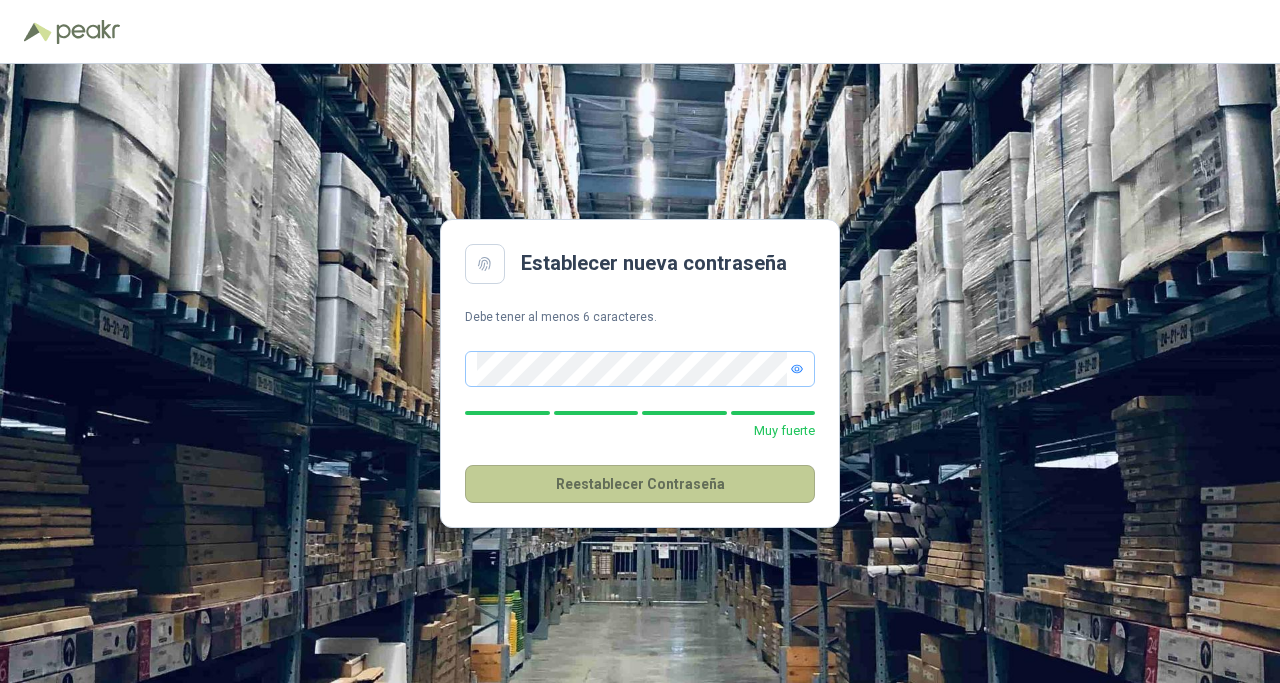 click on "Reestablecer Contraseña" at bounding box center (640, 484) 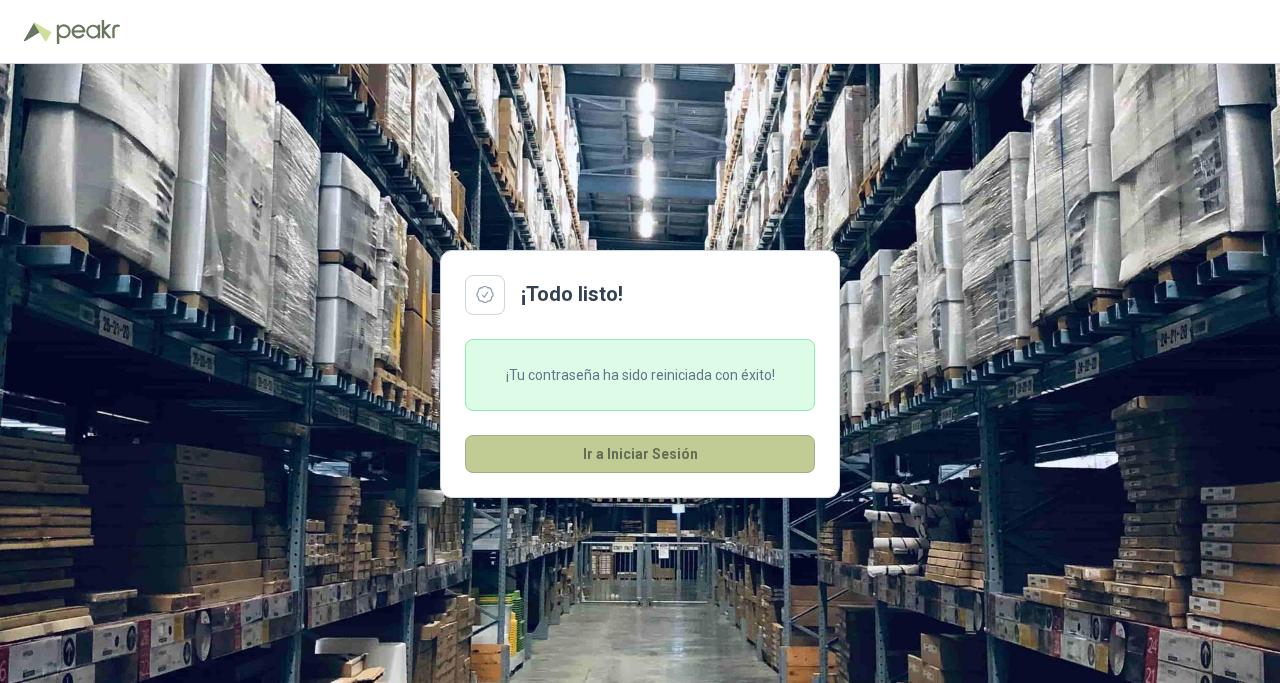 click on "Ir a Iniciar Sesión" at bounding box center (640, 454) 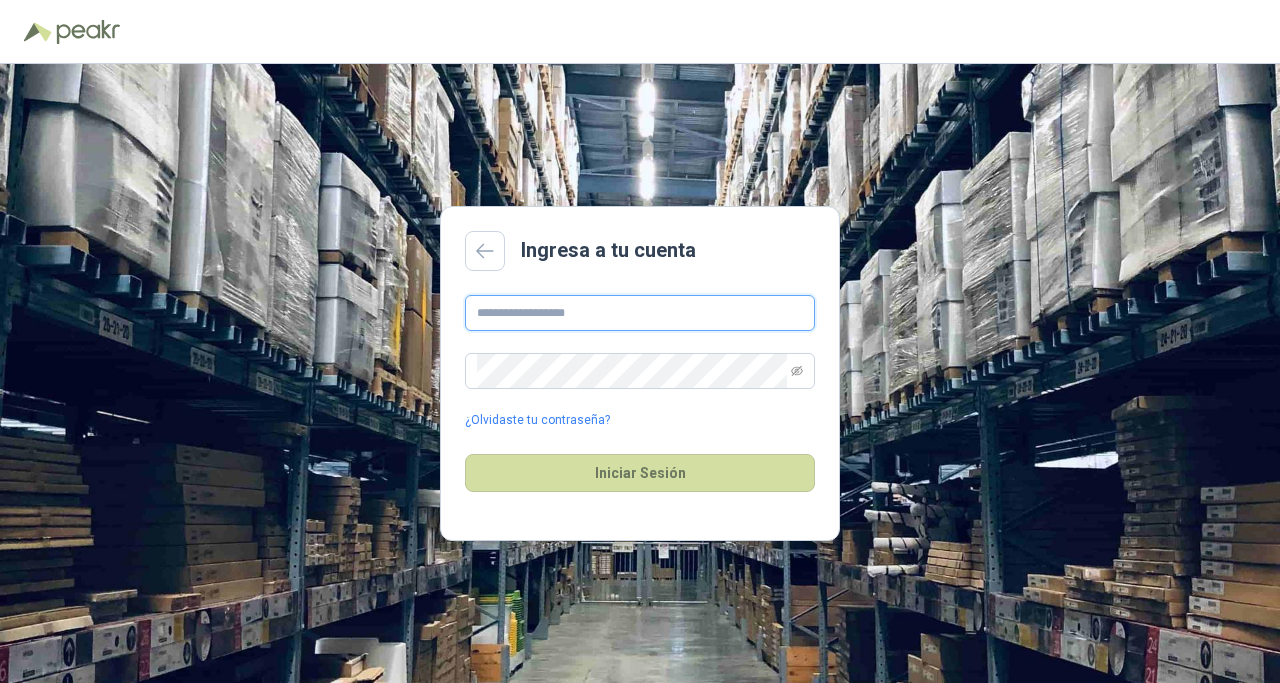 drag, startPoint x: 616, startPoint y: 302, endPoint x: 607, endPoint y: 310, distance: 12.0415945 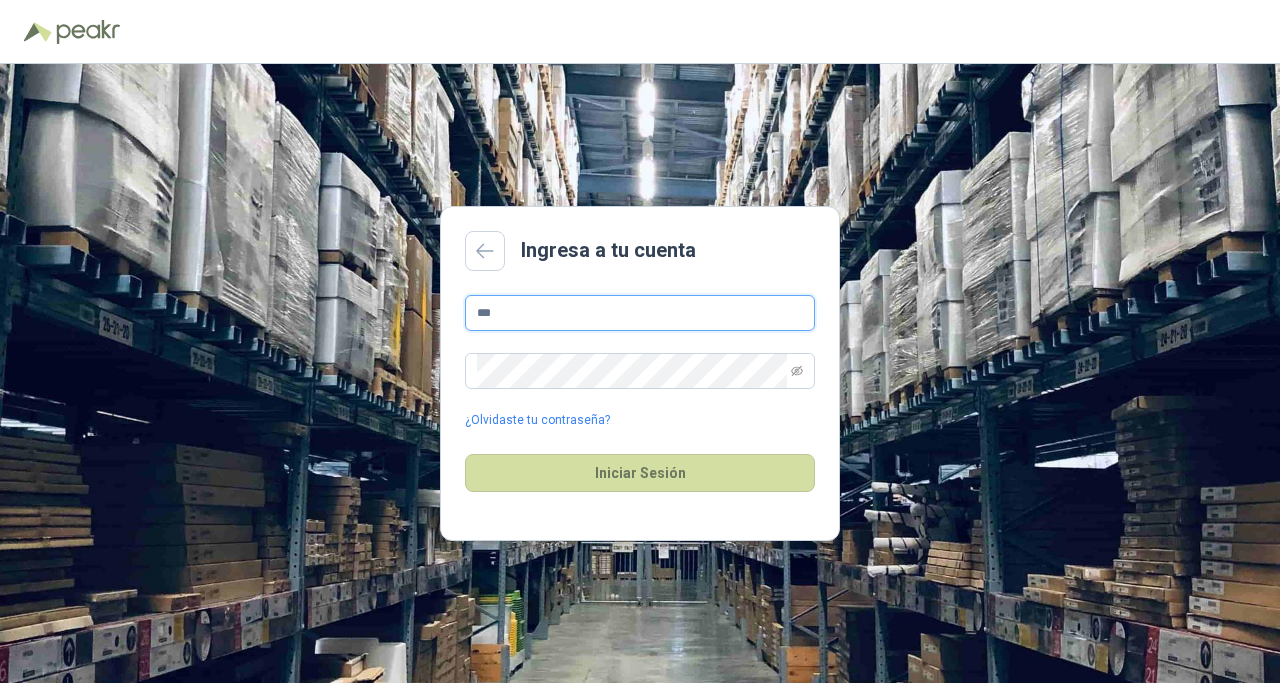 type on "**********" 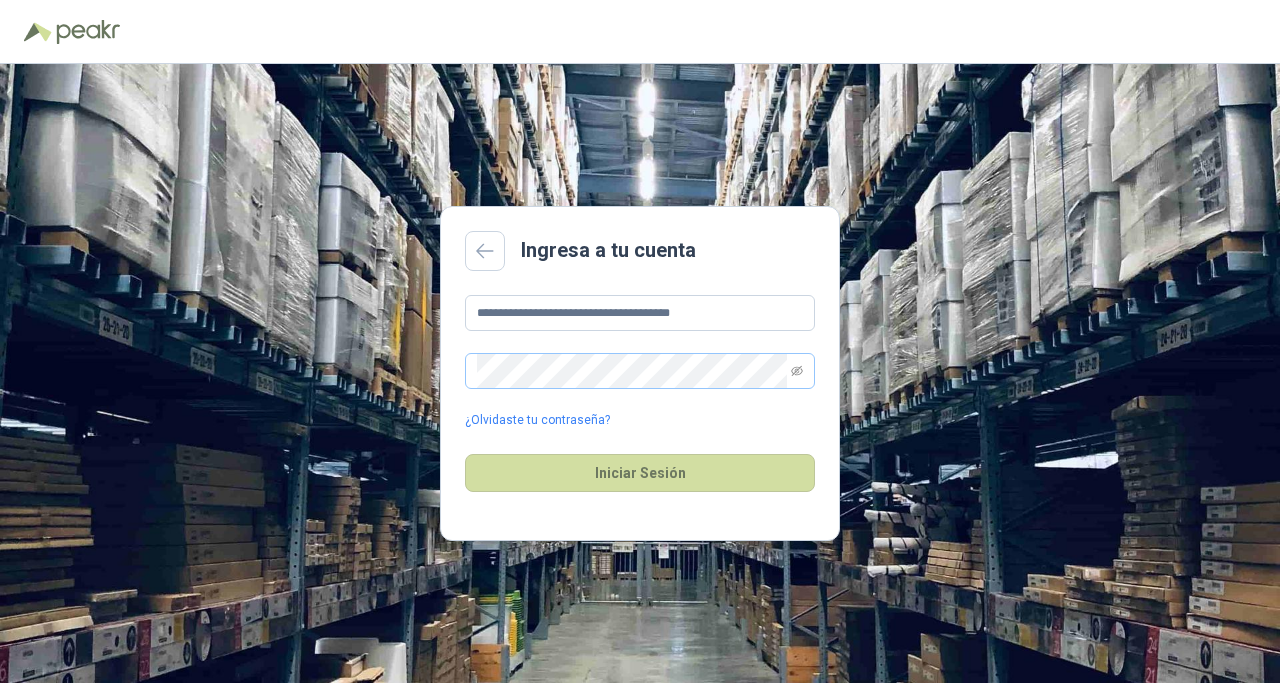 click at bounding box center (640, 371) 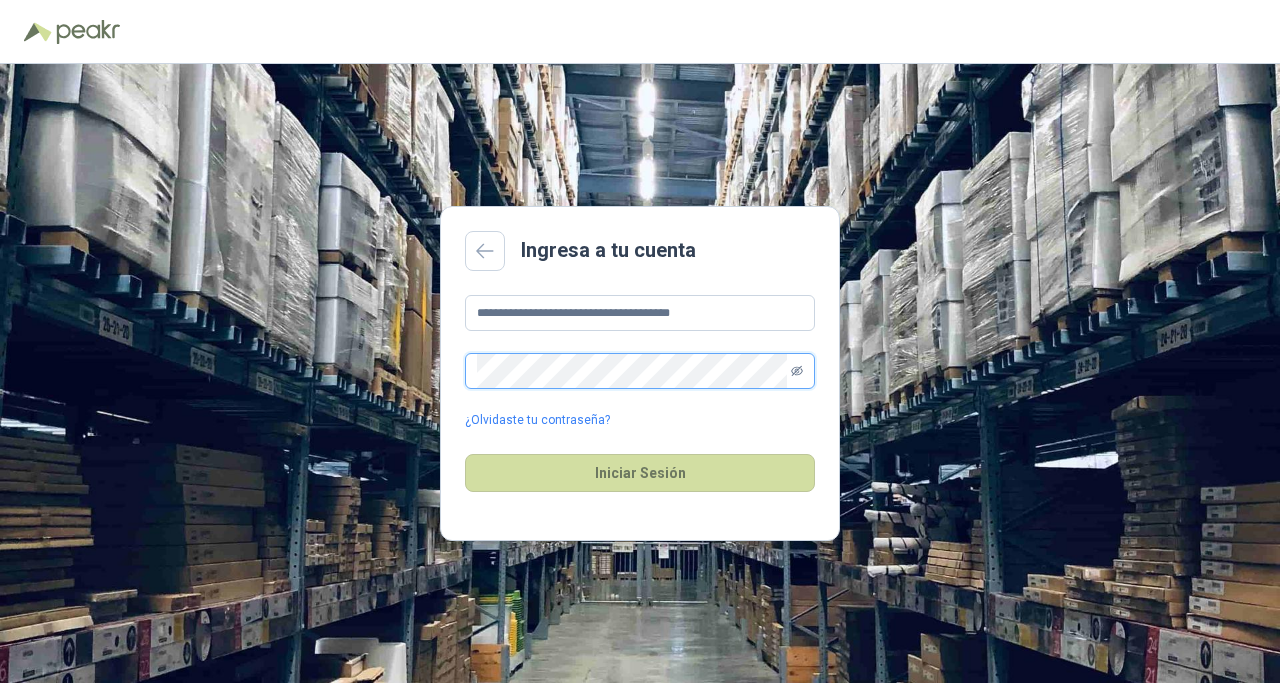 click at bounding box center [797, 371] 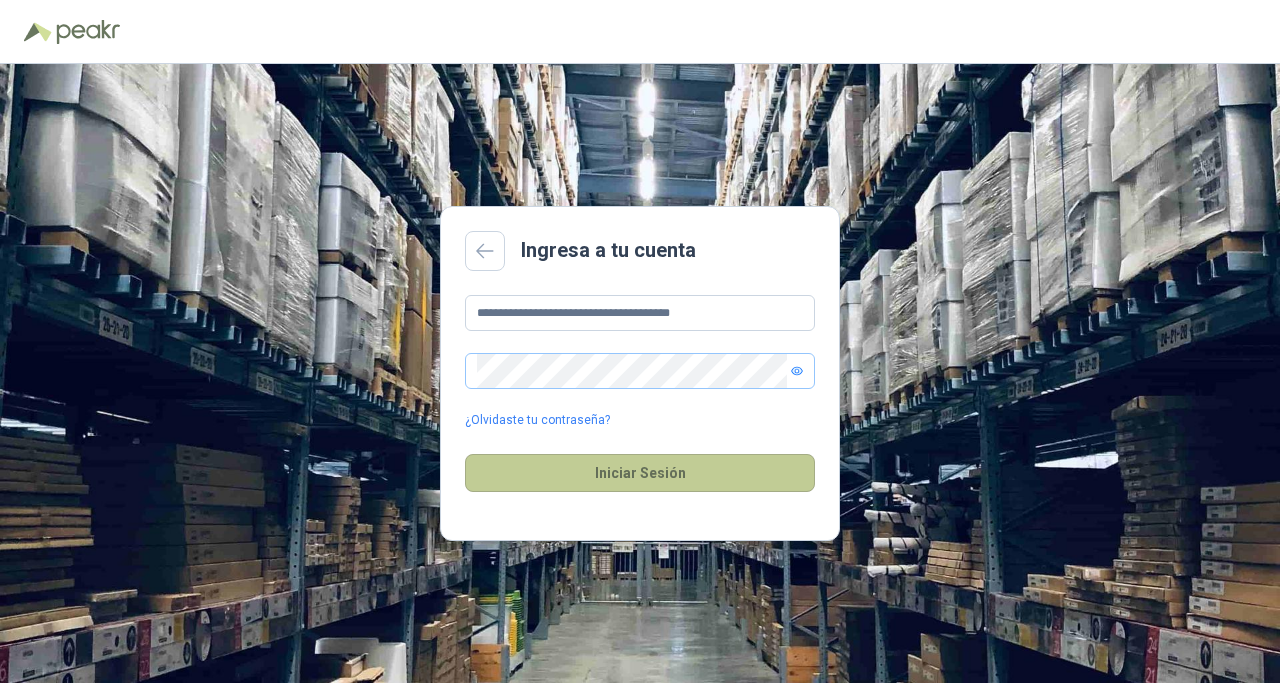 click on "Iniciar Sesión" at bounding box center [640, 473] 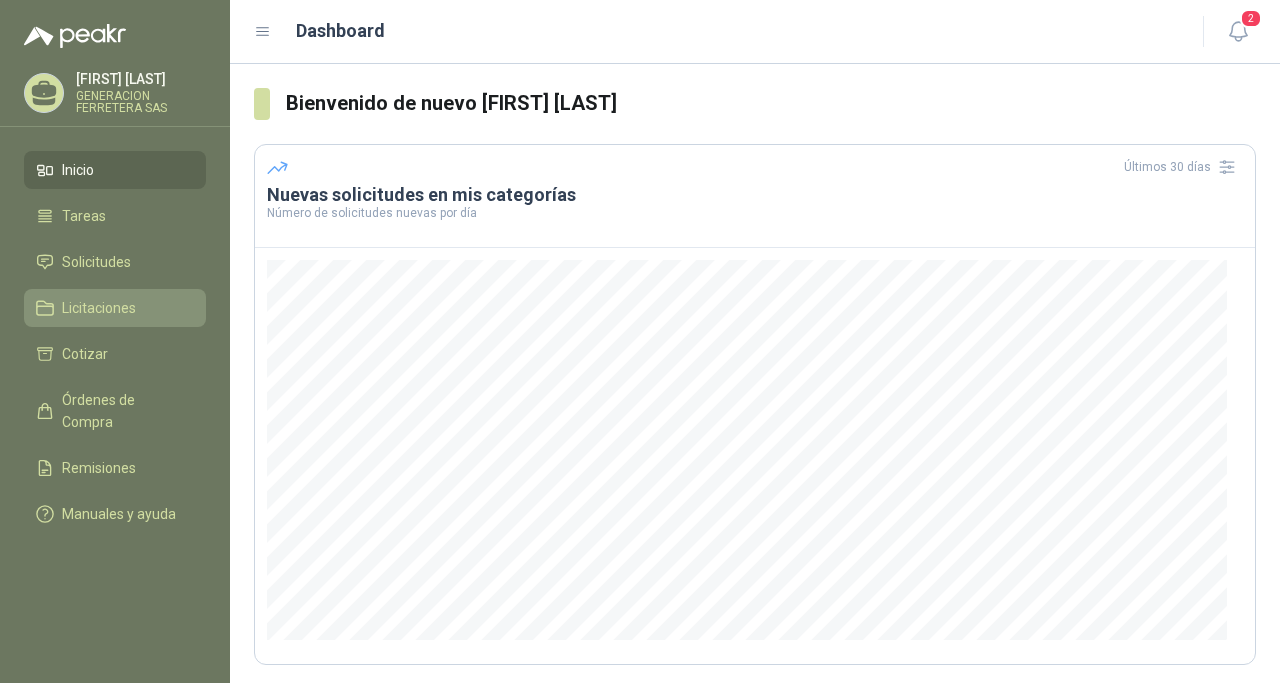 click on "Licitaciones" at bounding box center (99, 308) 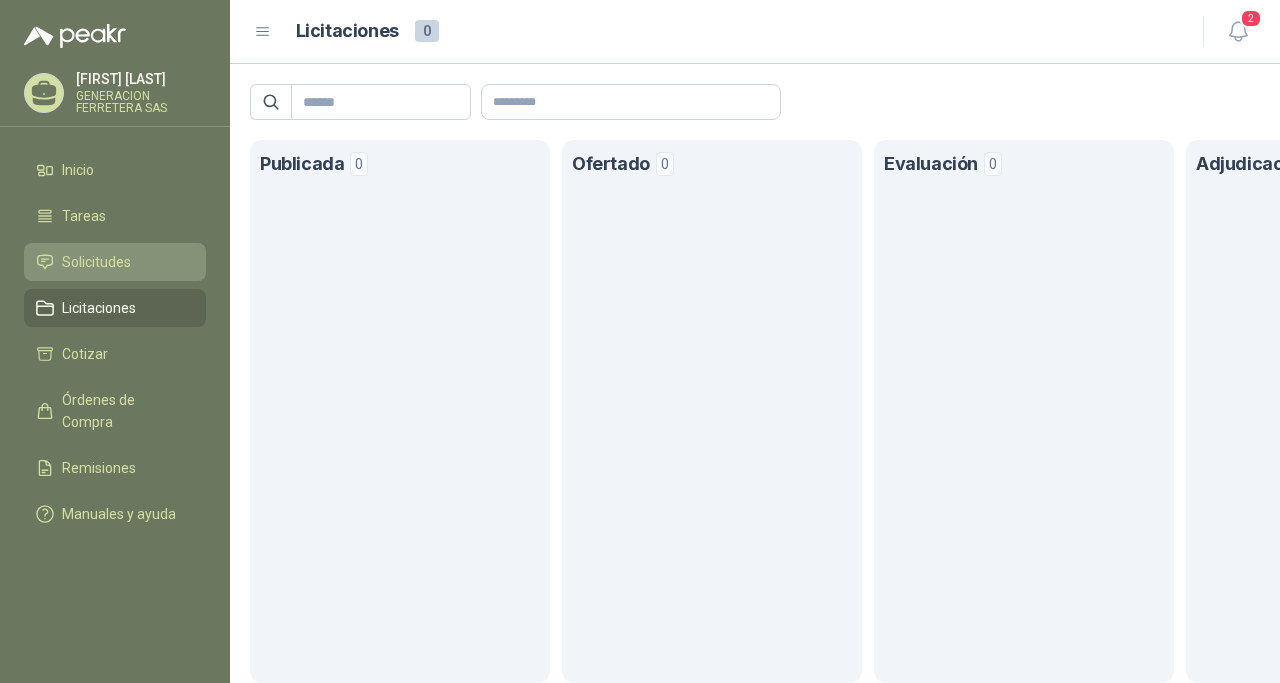 click on "Solicitudes" at bounding box center [96, 262] 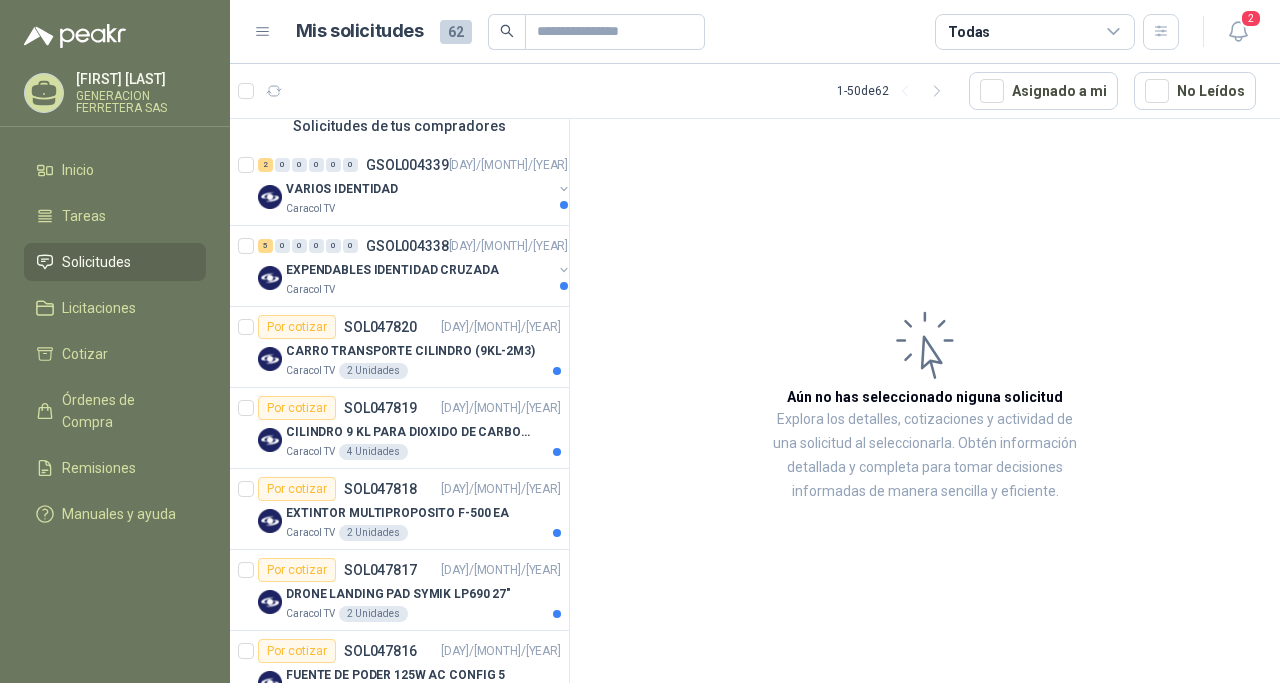 scroll, scrollTop: 164, scrollLeft: 0, axis: vertical 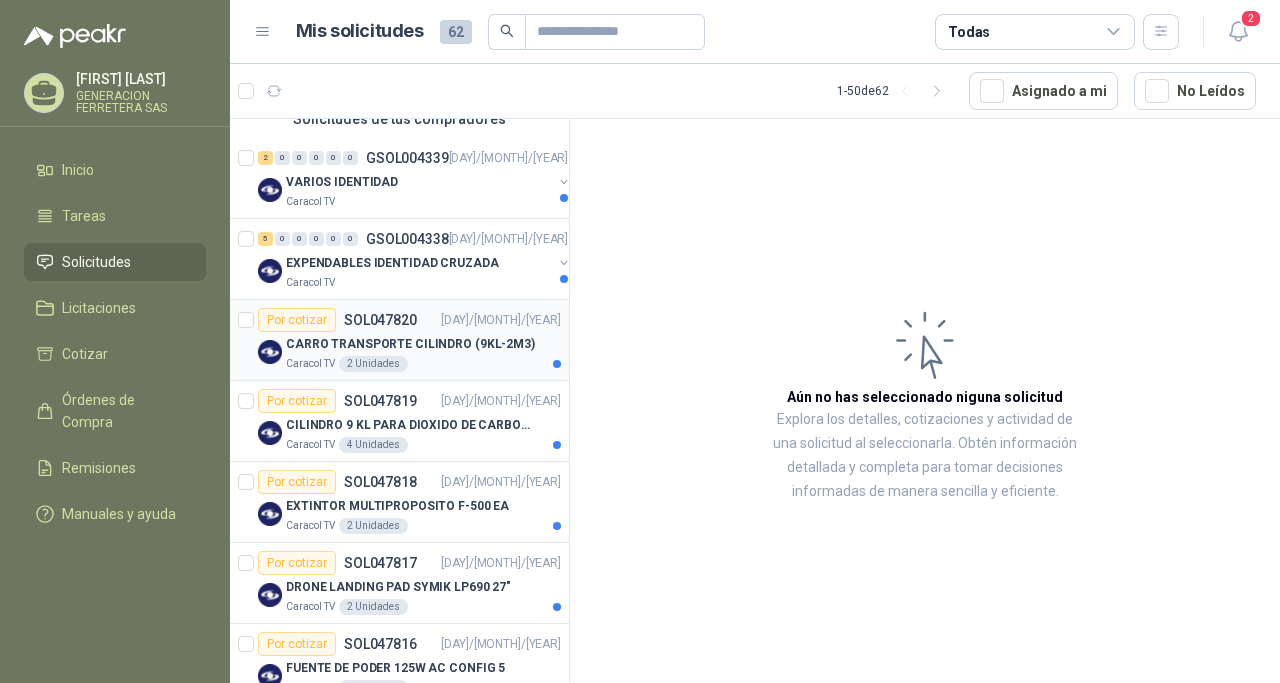 click on "CARRO TRANSPORTE CILINDRO (9KL-2M3)" at bounding box center [410, 344] 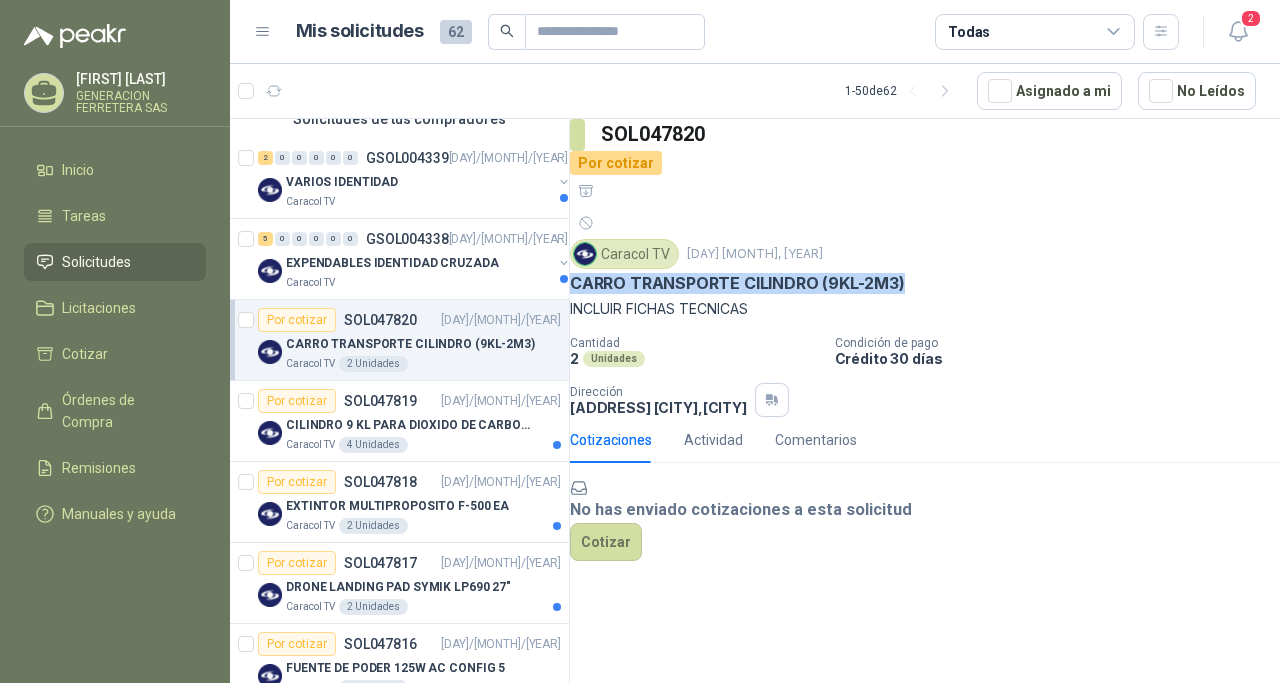 drag, startPoint x: 596, startPoint y: 227, endPoint x: 932, endPoint y: 230, distance: 336.0134 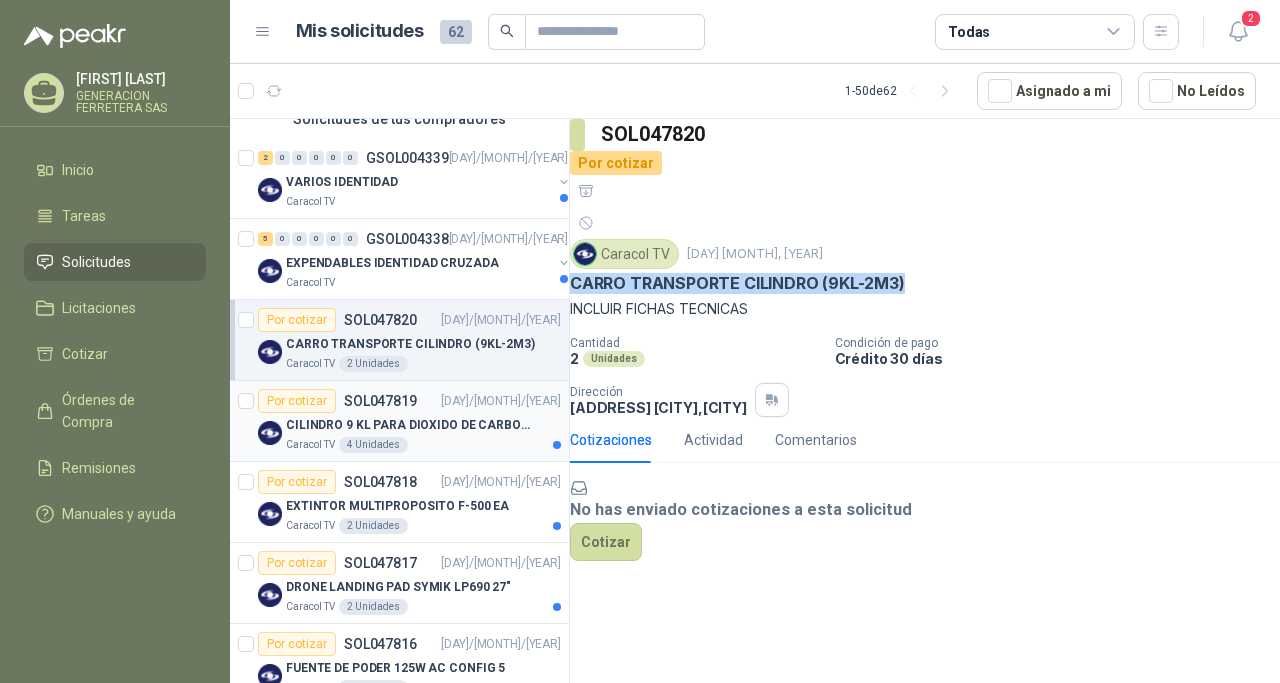 click on "CILINDRO 9 KL PARA DIOXIDO DE CARBONO" at bounding box center (410, 425) 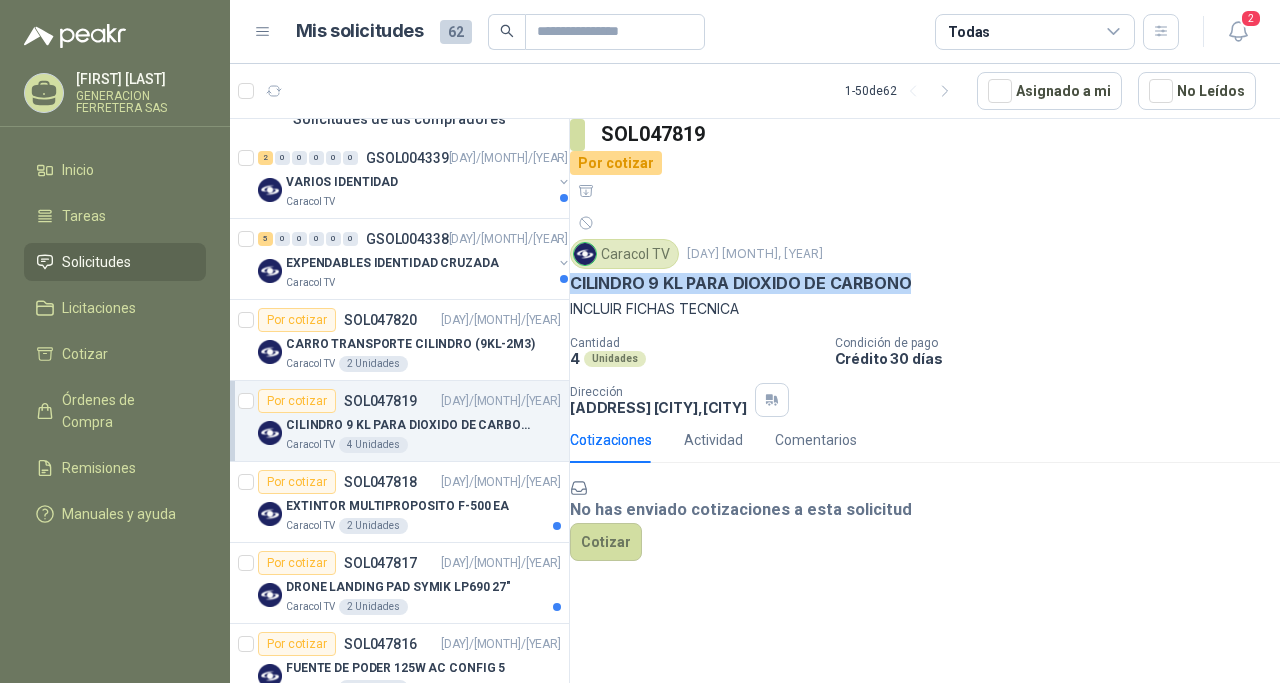 drag, startPoint x: 595, startPoint y: 226, endPoint x: 933, endPoint y: 226, distance: 338 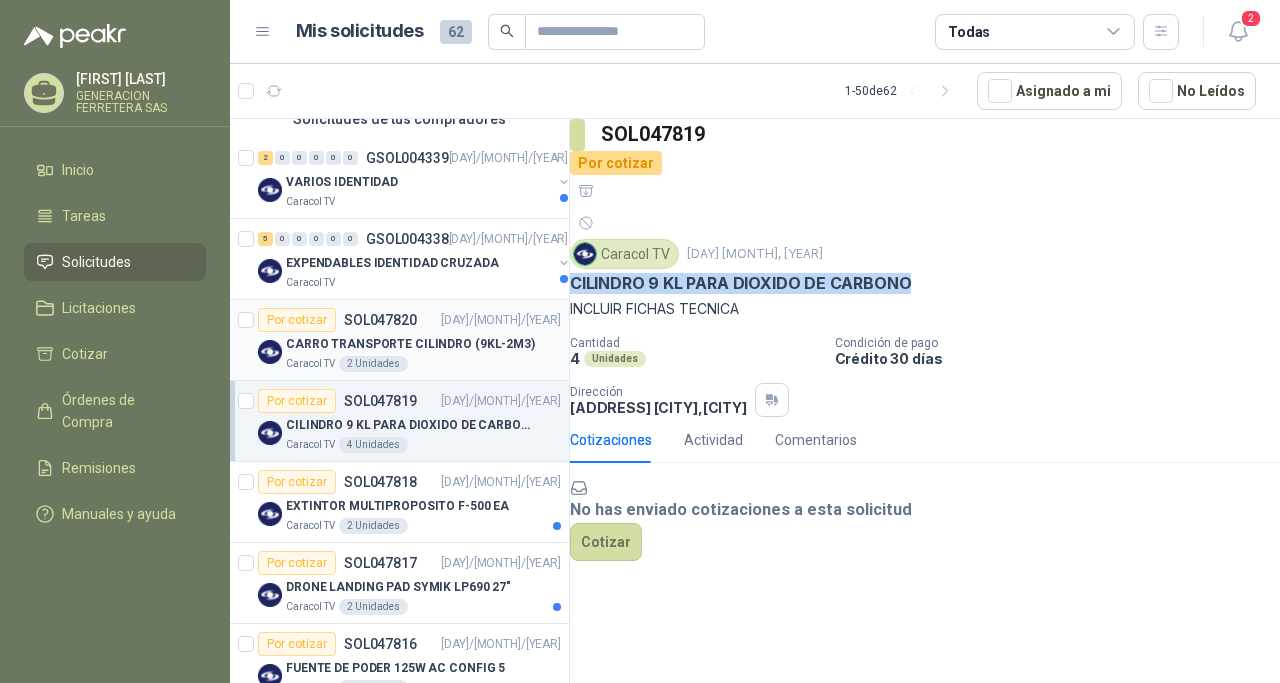 click on "Caracol TV 2   Unidades" at bounding box center [423, 364] 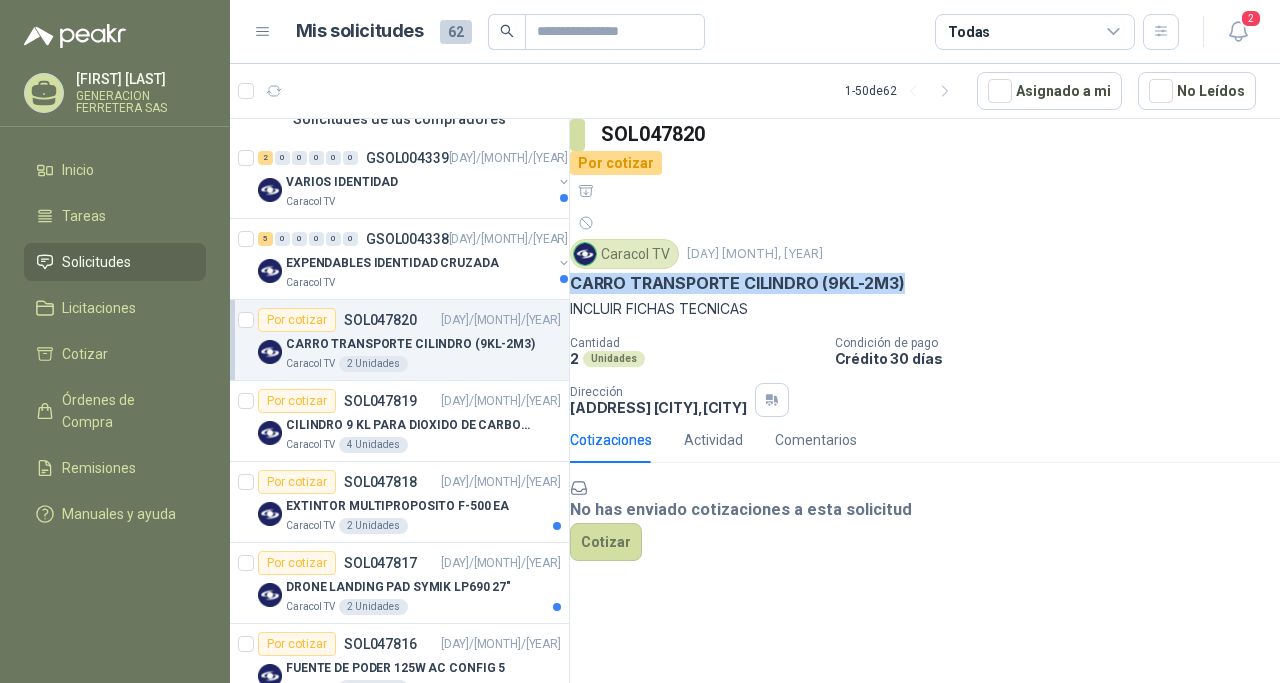drag, startPoint x: 597, startPoint y: 228, endPoint x: 935, endPoint y: 220, distance: 338.09467 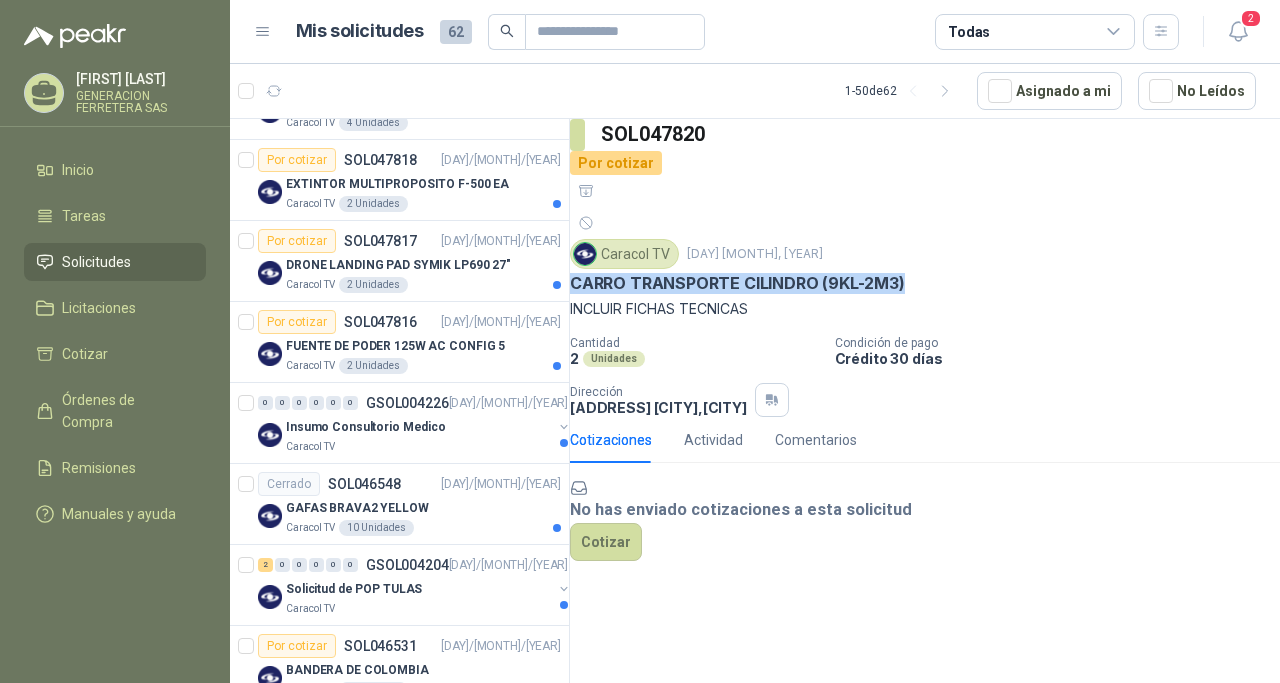 scroll, scrollTop: 493, scrollLeft: 0, axis: vertical 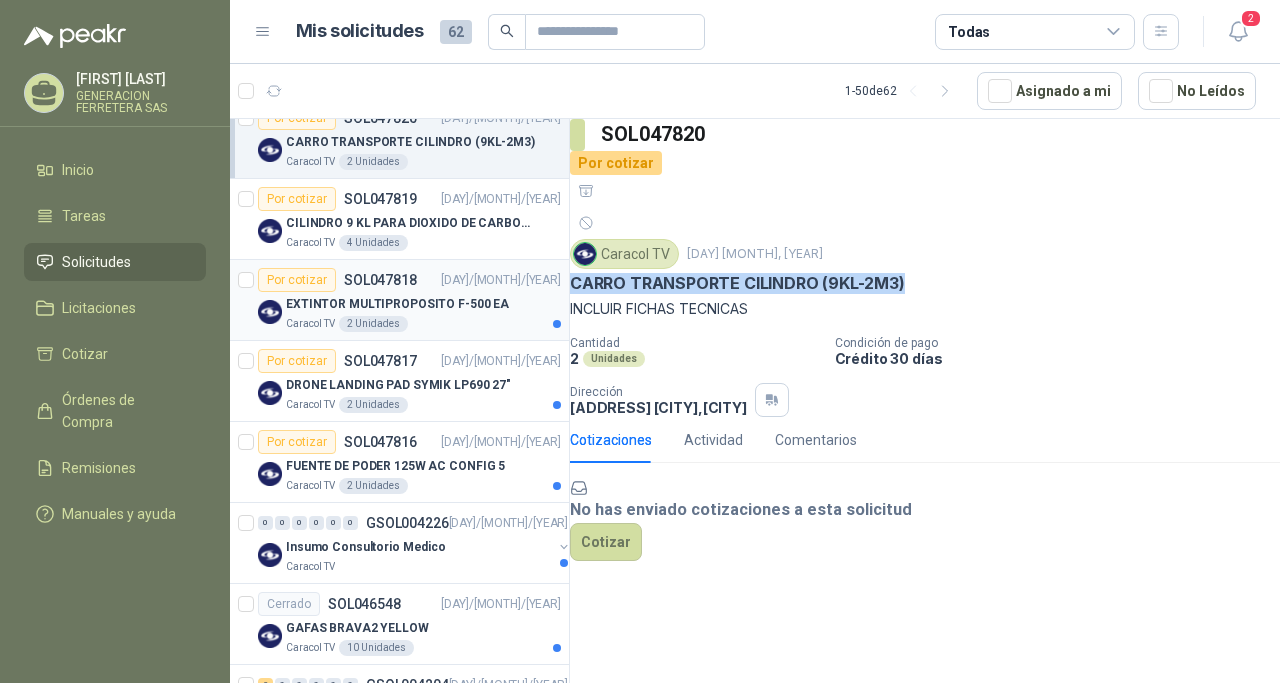 click on "EXTINTOR MULTIPROPOSITO F-500 EA" at bounding box center (397, 304) 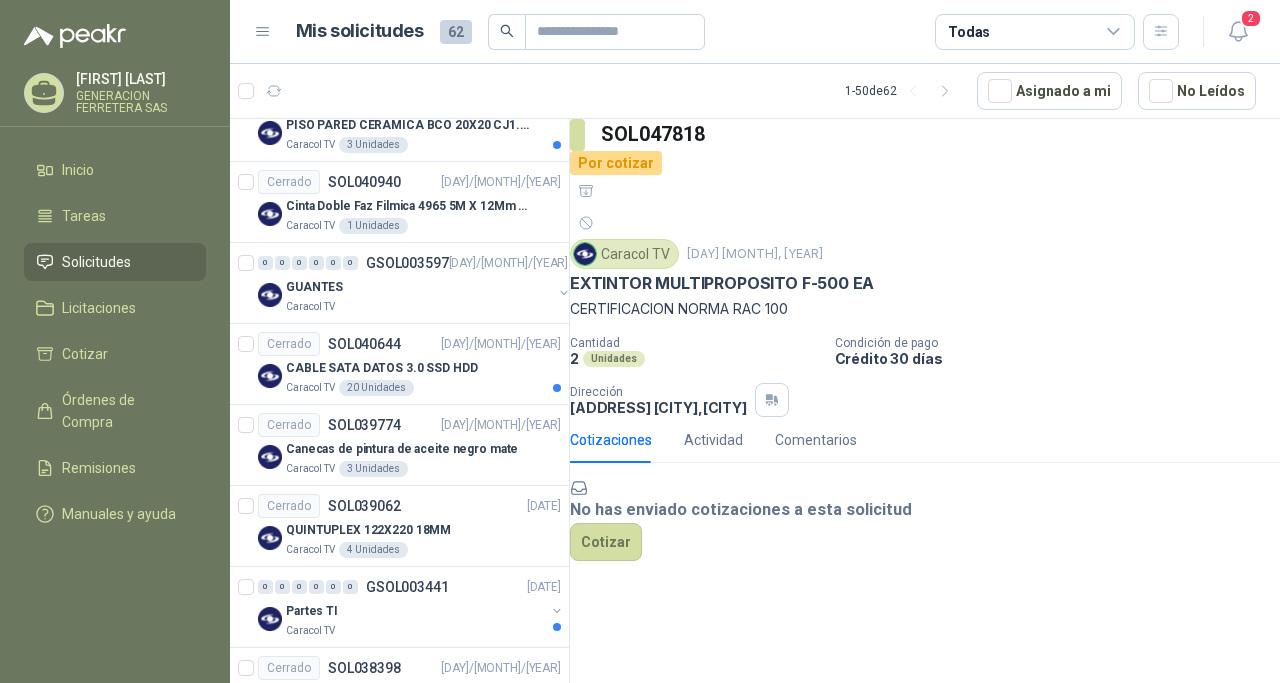 scroll, scrollTop: 3616, scrollLeft: 0, axis: vertical 